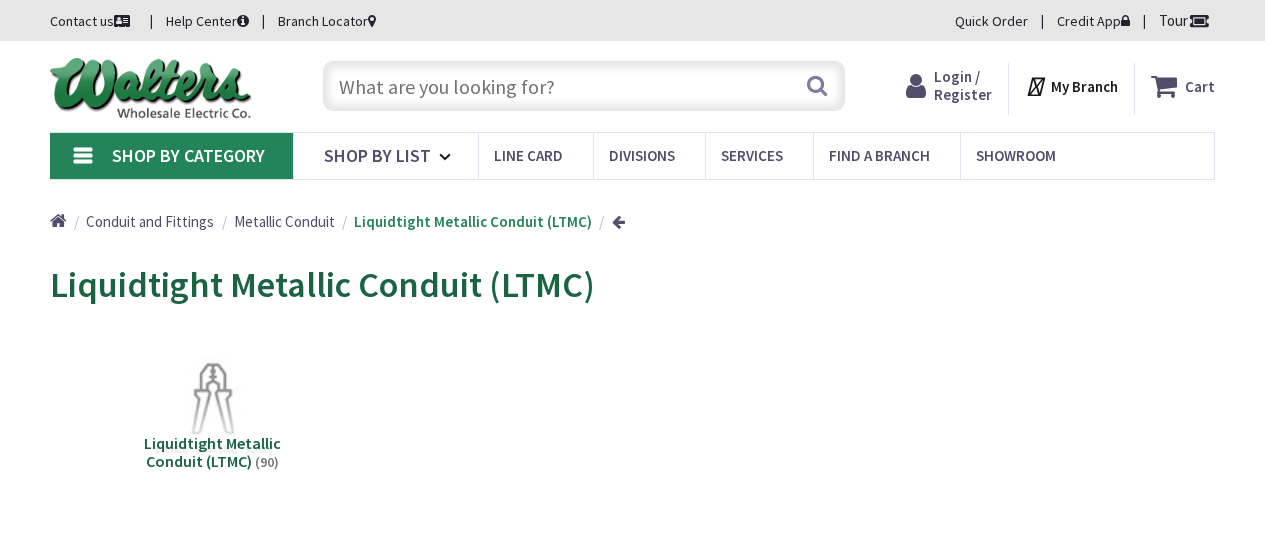 scroll, scrollTop: 0, scrollLeft: 0, axis: both 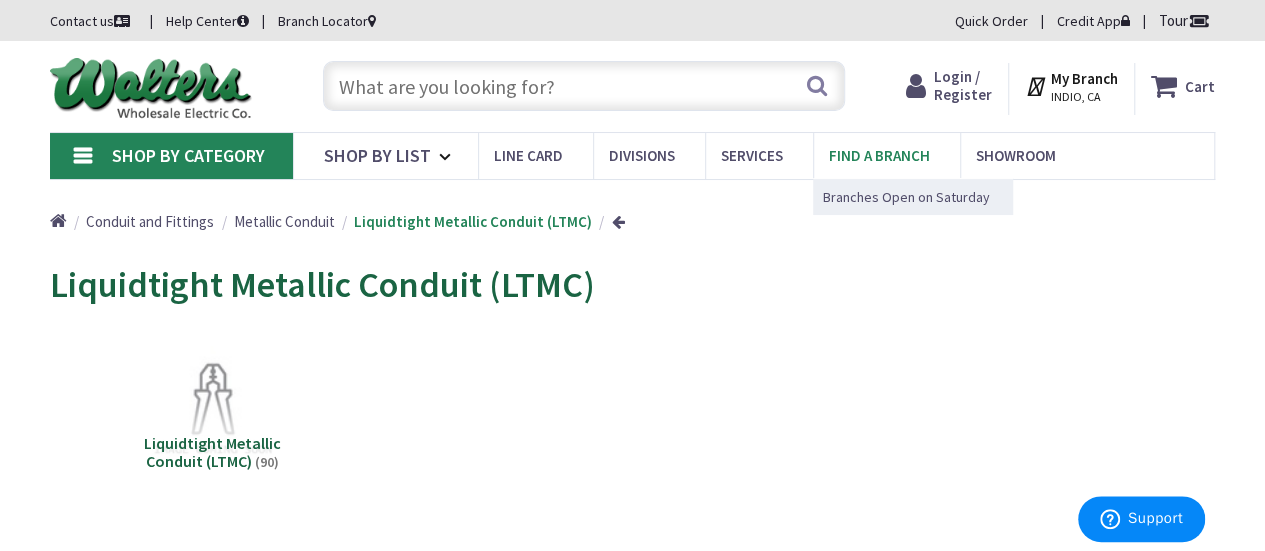 click on "Find a Branch" at bounding box center [879, 155] 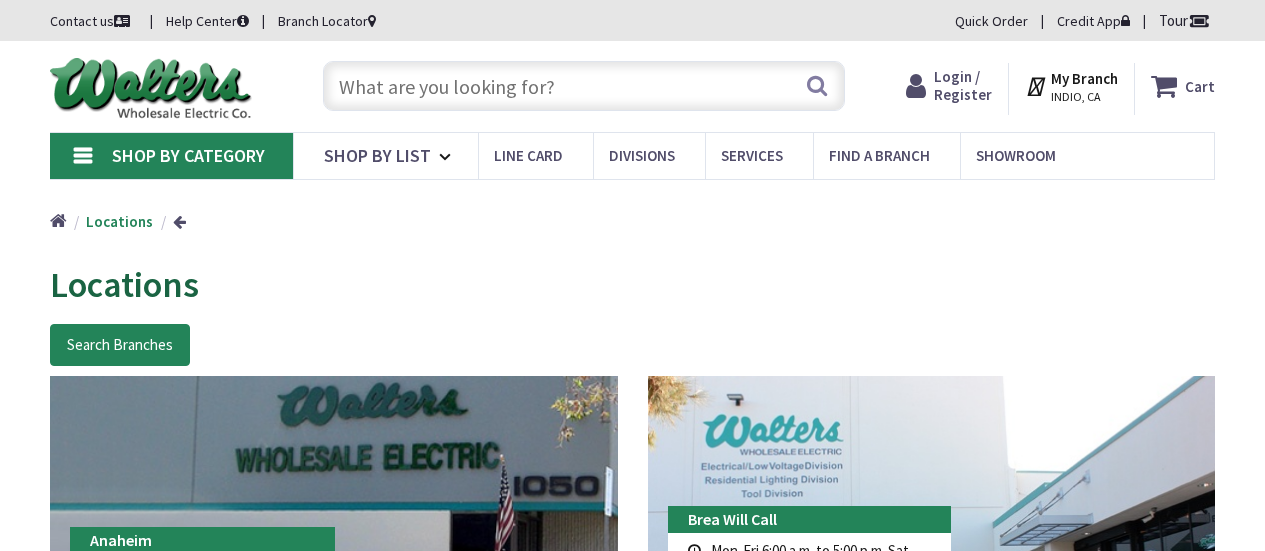 scroll, scrollTop: 0, scrollLeft: 0, axis: both 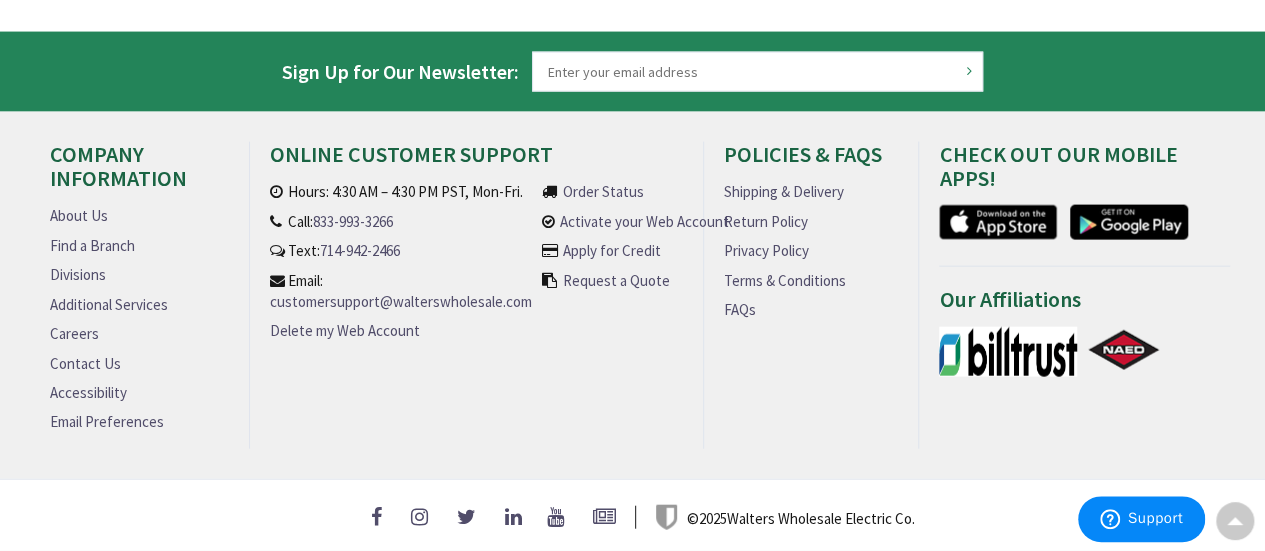 click on "Find a Branch" at bounding box center [92, 245] 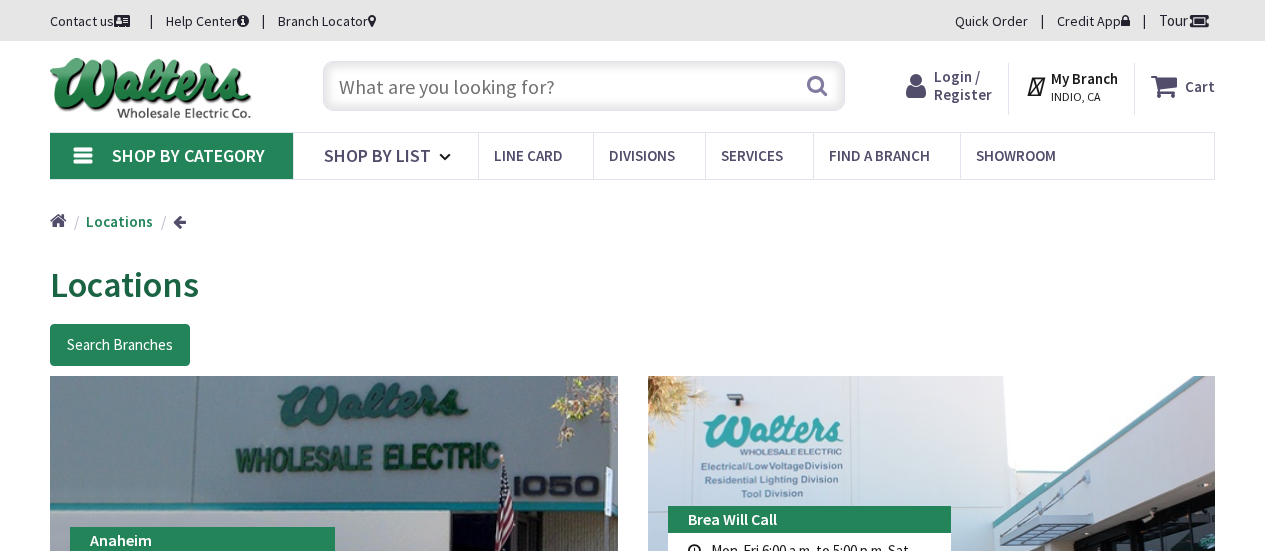 scroll, scrollTop: 0, scrollLeft: 0, axis: both 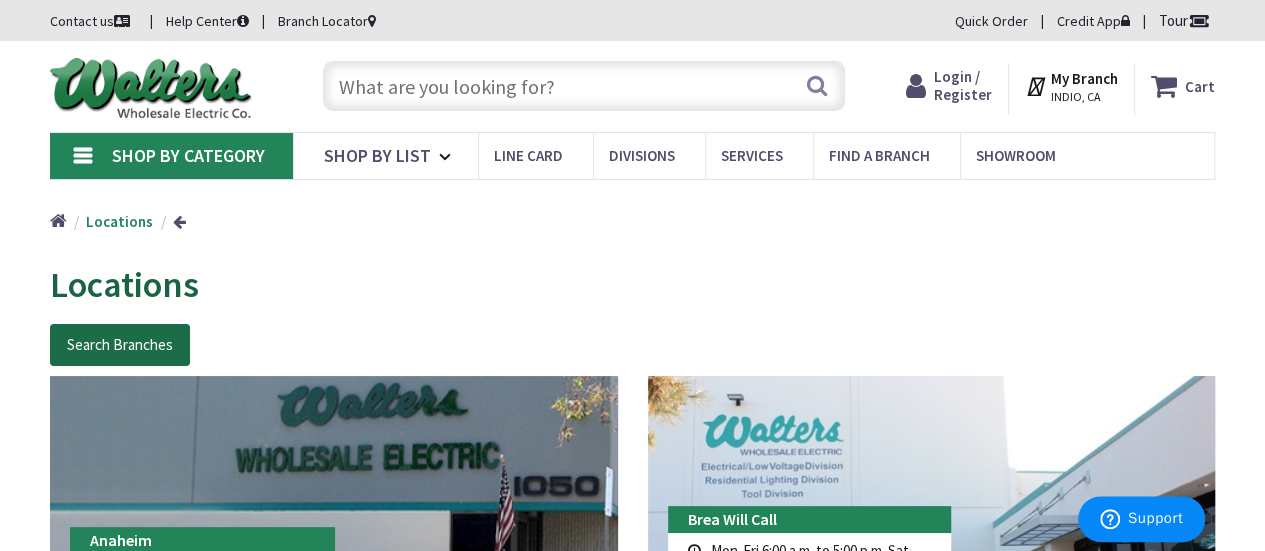 click on "Search Branches" at bounding box center [120, 345] 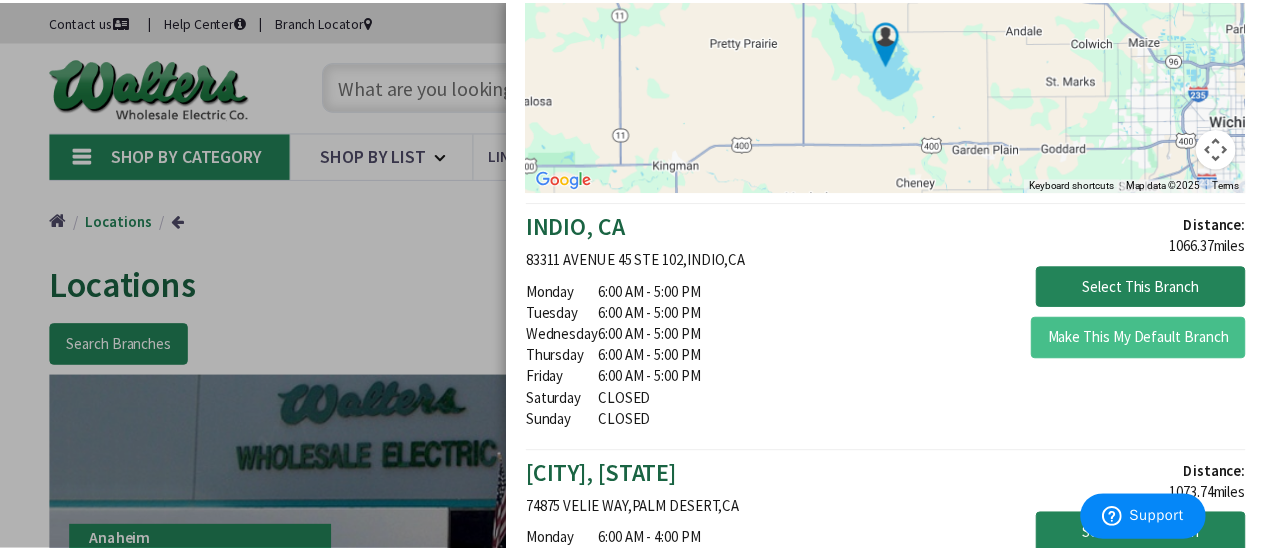 scroll, scrollTop: 0, scrollLeft: 0, axis: both 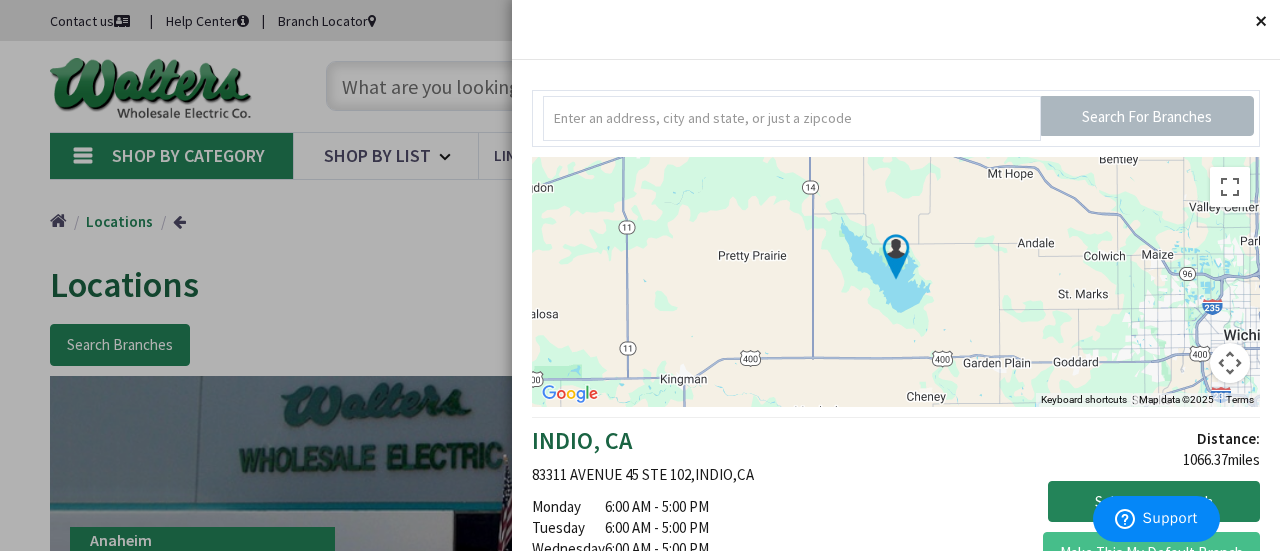 click on "Close" at bounding box center (1260, 20) 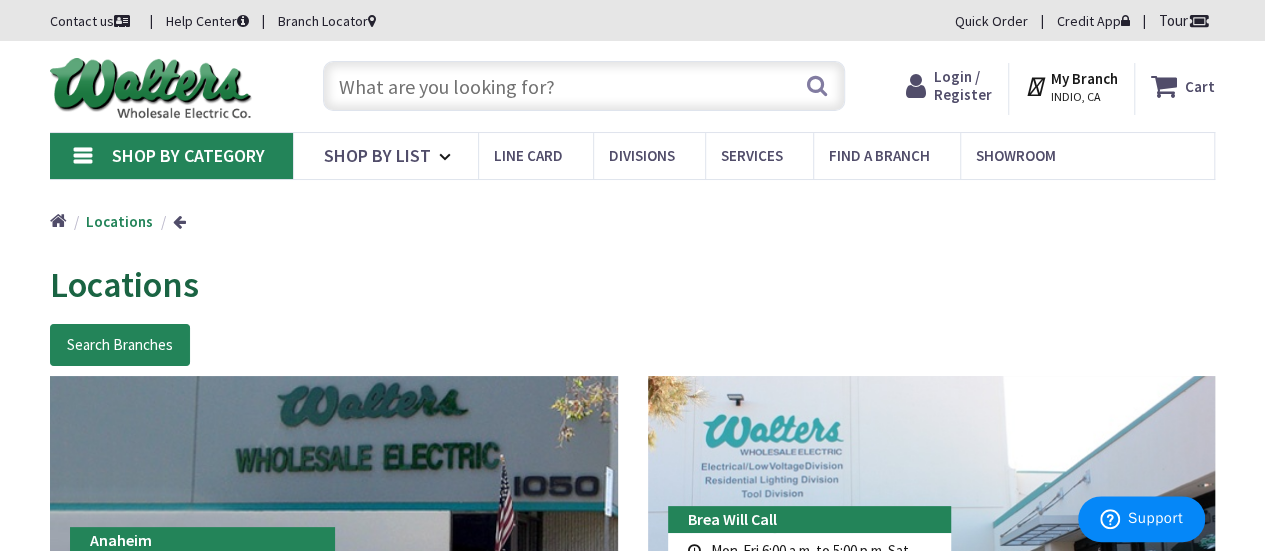 click at bounding box center (584, 86) 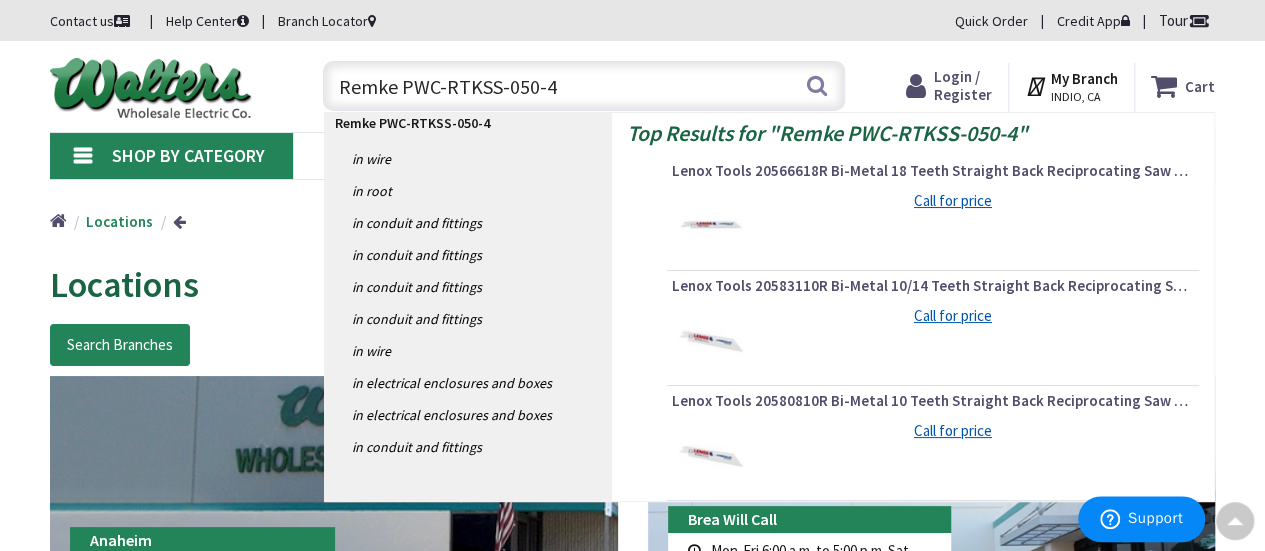 scroll, scrollTop: 0, scrollLeft: 0, axis: both 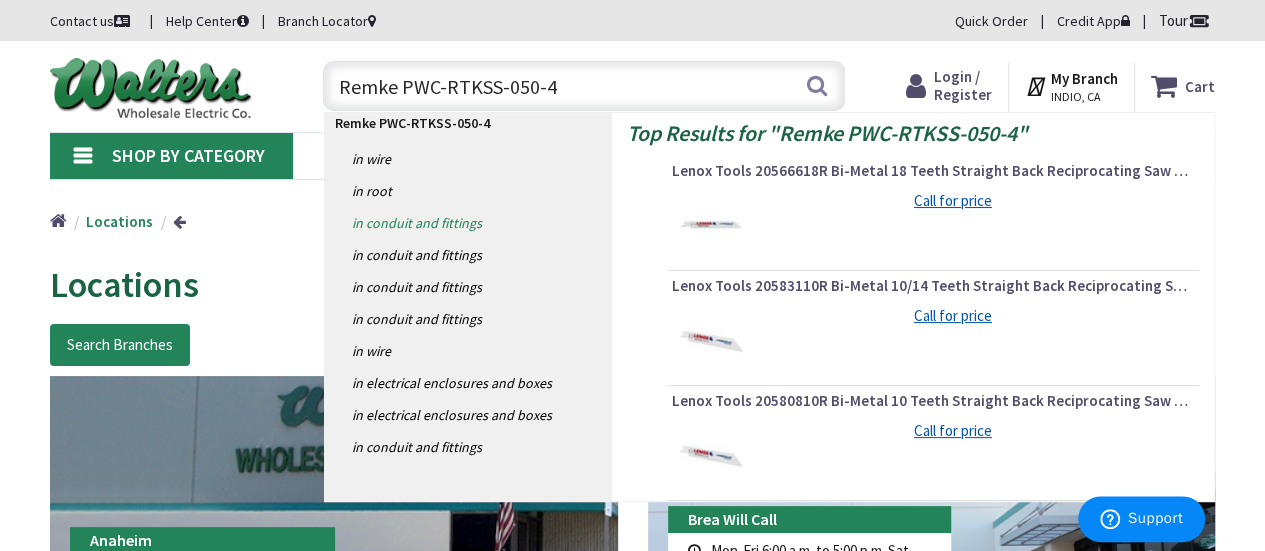 type on "Remke PWC-RTKSS-050-4" 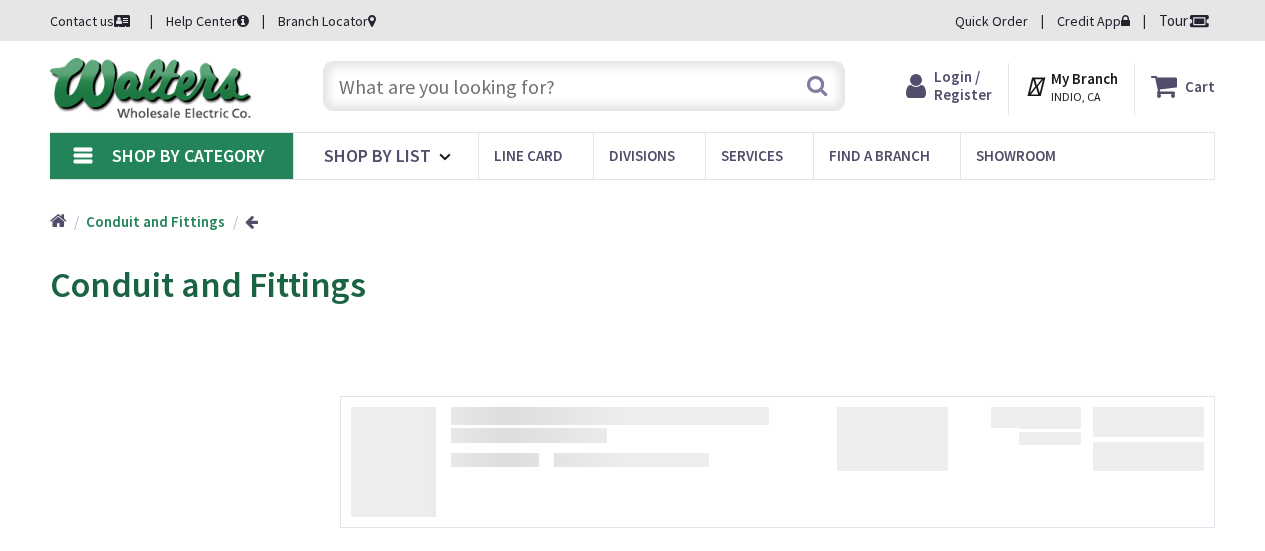 scroll, scrollTop: 0, scrollLeft: 0, axis: both 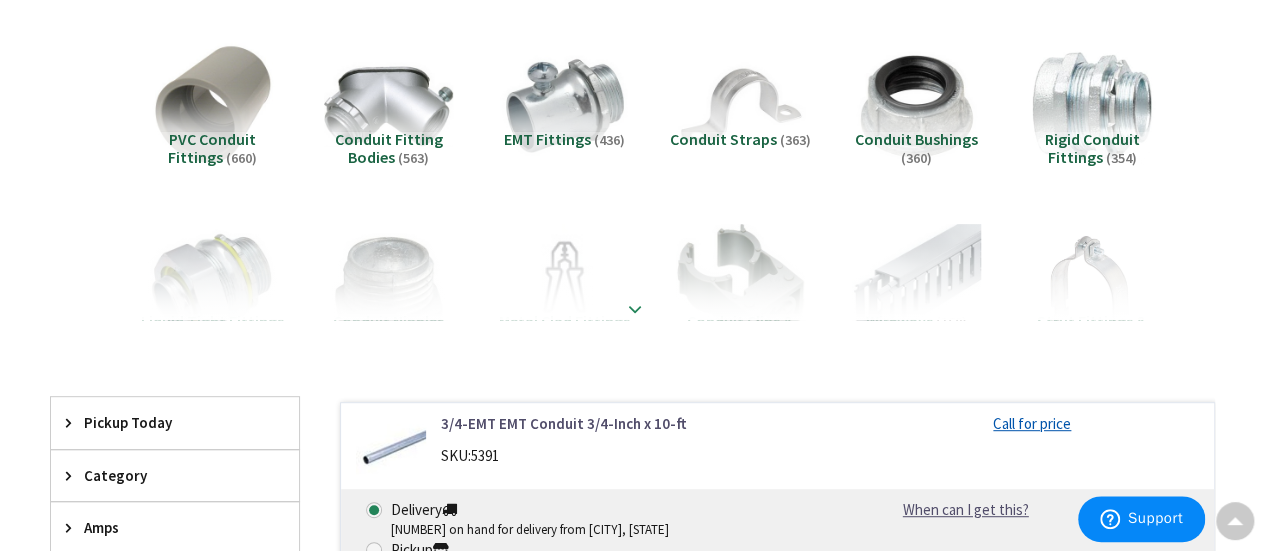 click at bounding box center [635, 309] 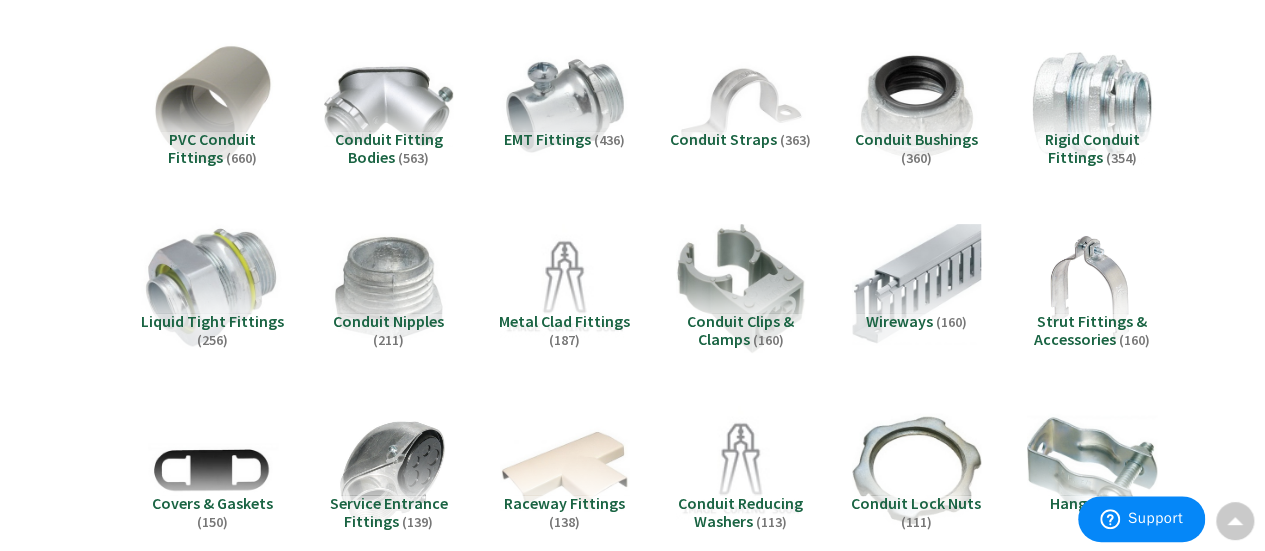 click at bounding box center [213, 288] 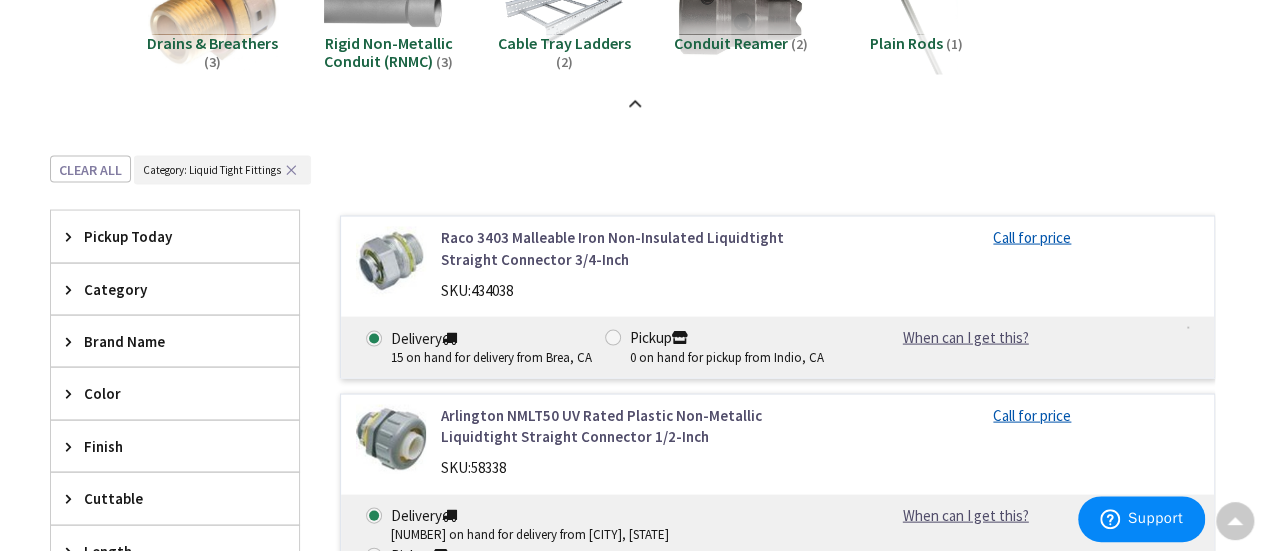 scroll, scrollTop: 1900, scrollLeft: 0, axis: vertical 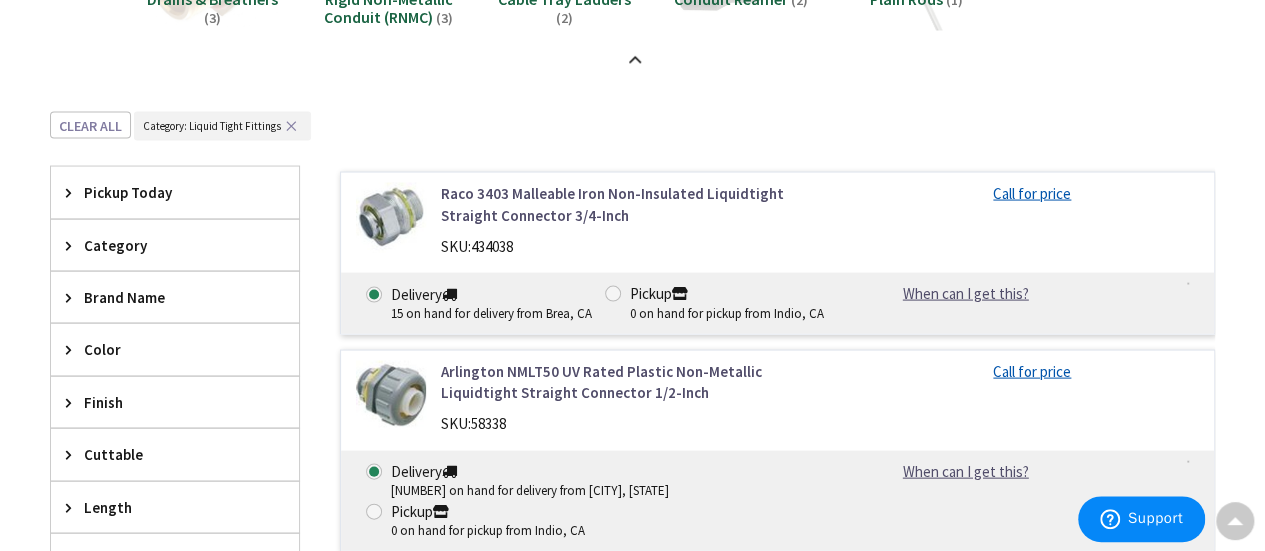 click on "Brand Name" at bounding box center (165, 297) 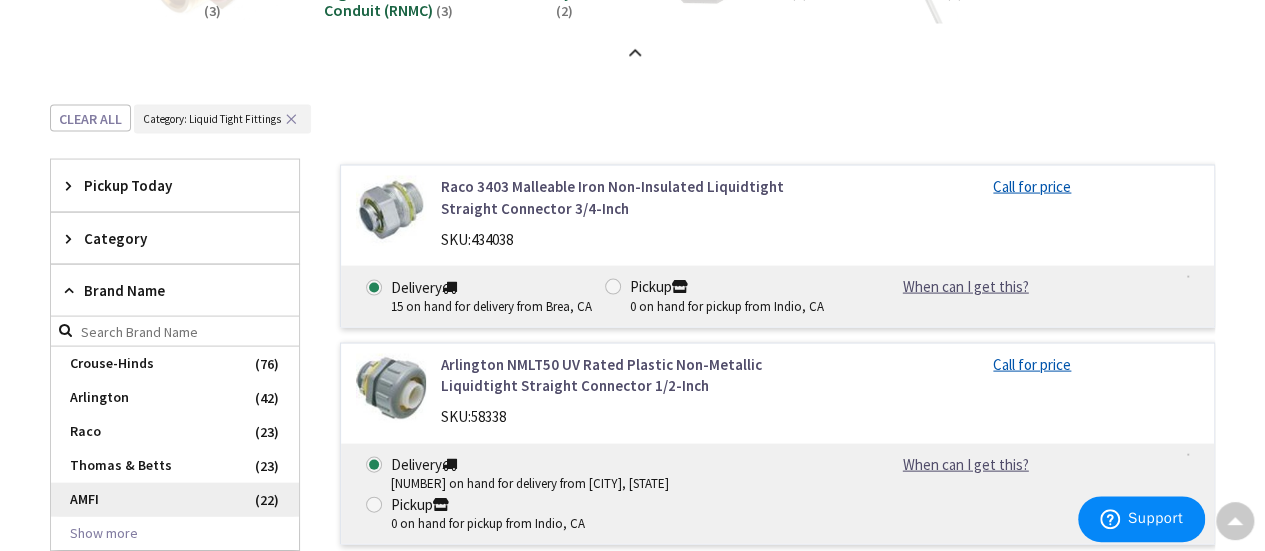 scroll, scrollTop: 1900, scrollLeft: 0, axis: vertical 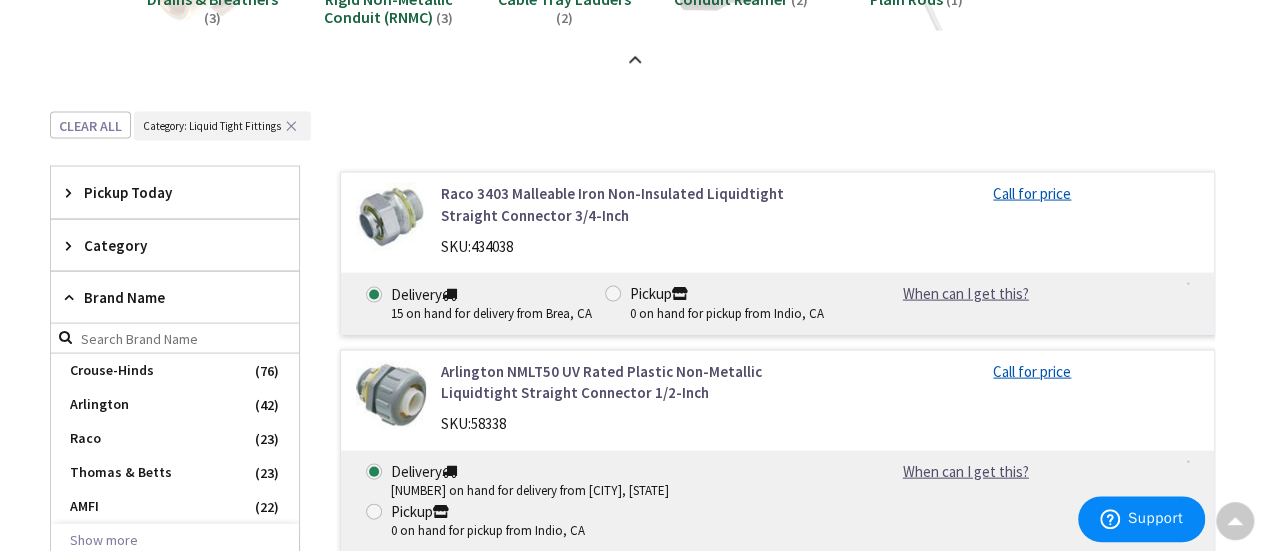 click on "Category" at bounding box center [165, 245] 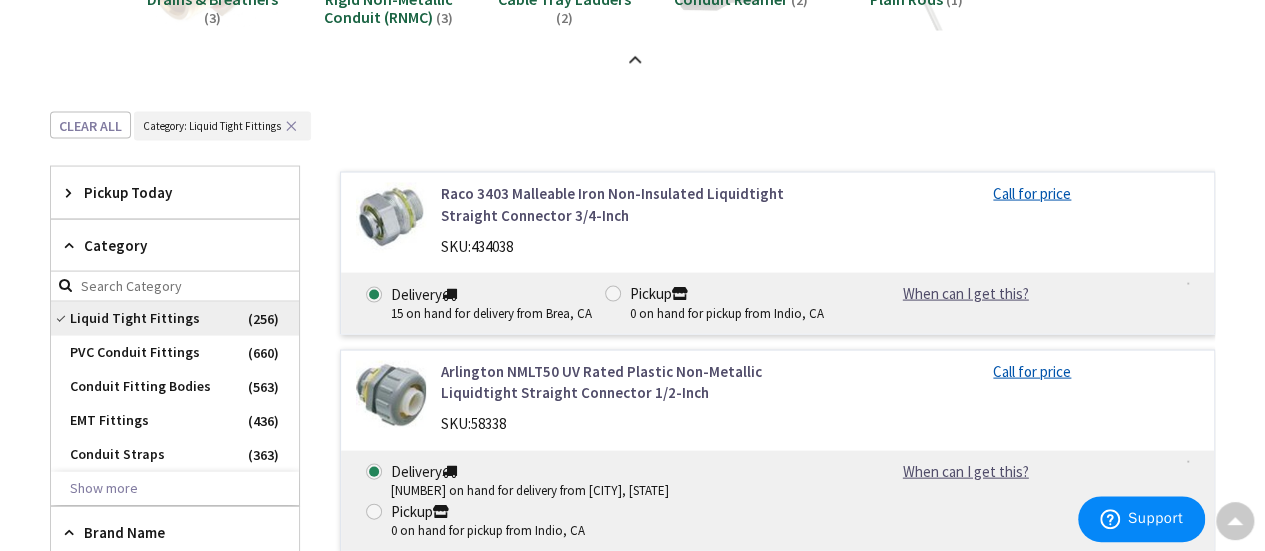 click on "Liquid Tight Fittings" at bounding box center (175, 319) 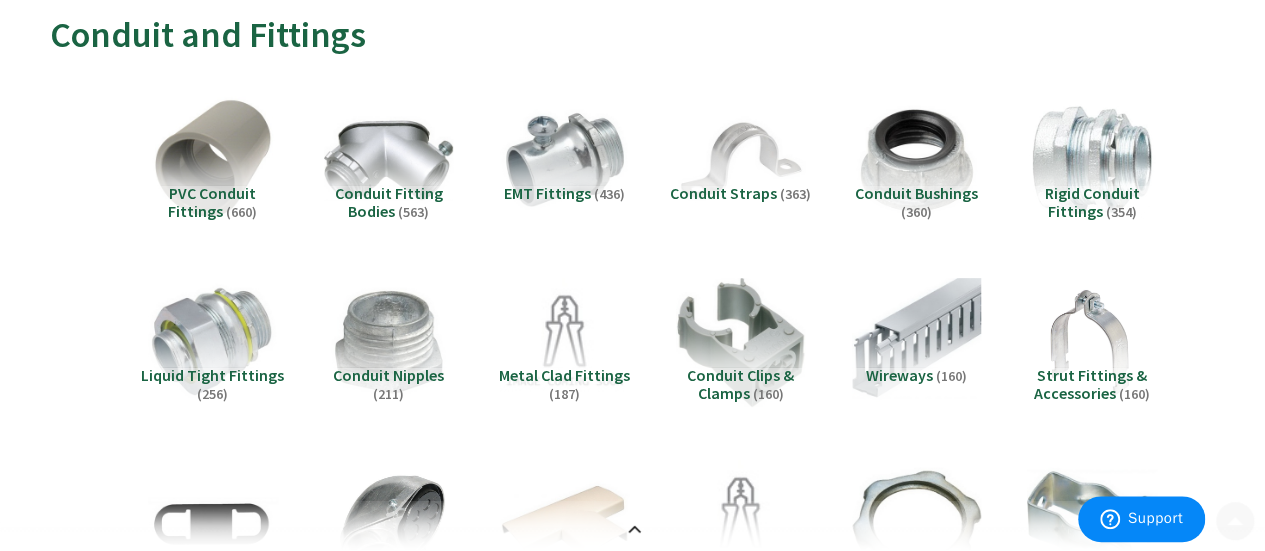 scroll, scrollTop: 300, scrollLeft: 0, axis: vertical 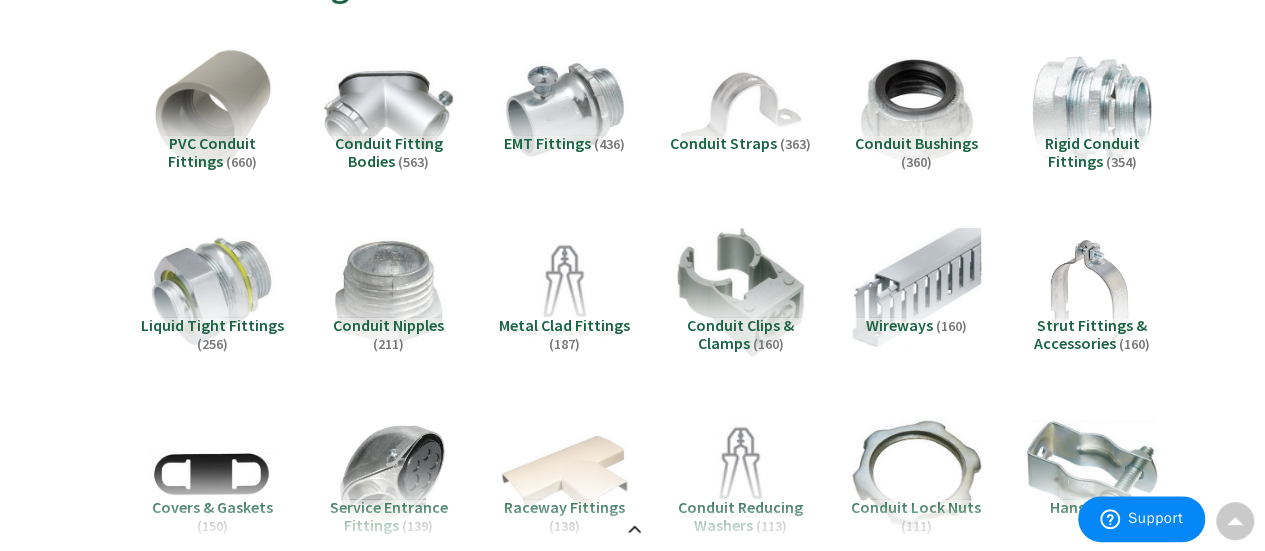 click on "Liquid Tight Fittings" at bounding box center [212, 325] 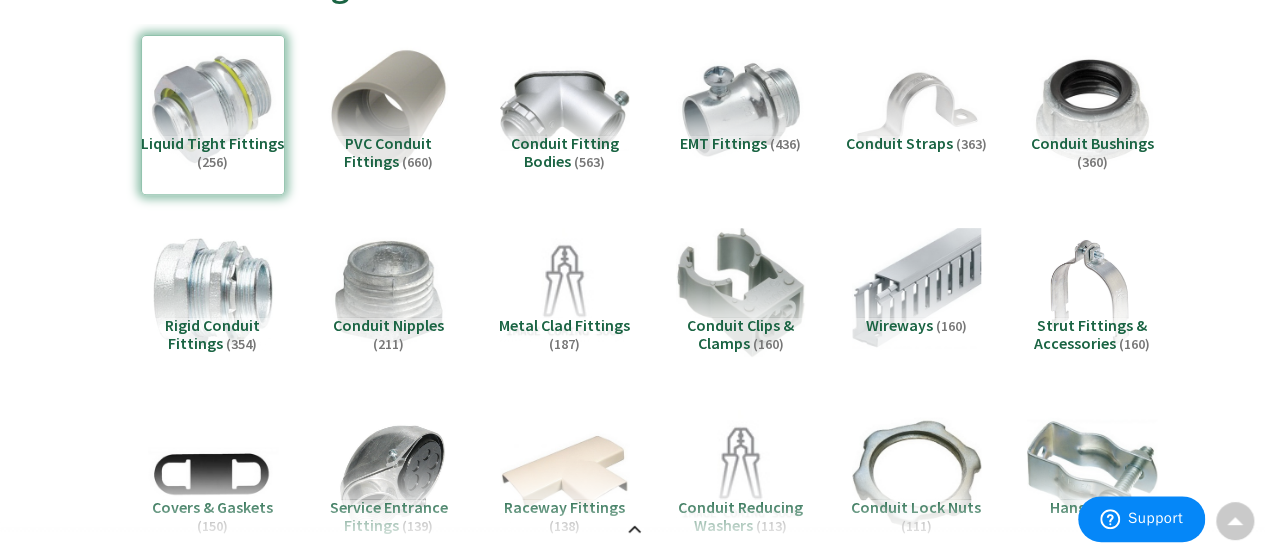 click on "Liquid Tight Fittings
(256)" at bounding box center (213, 115) 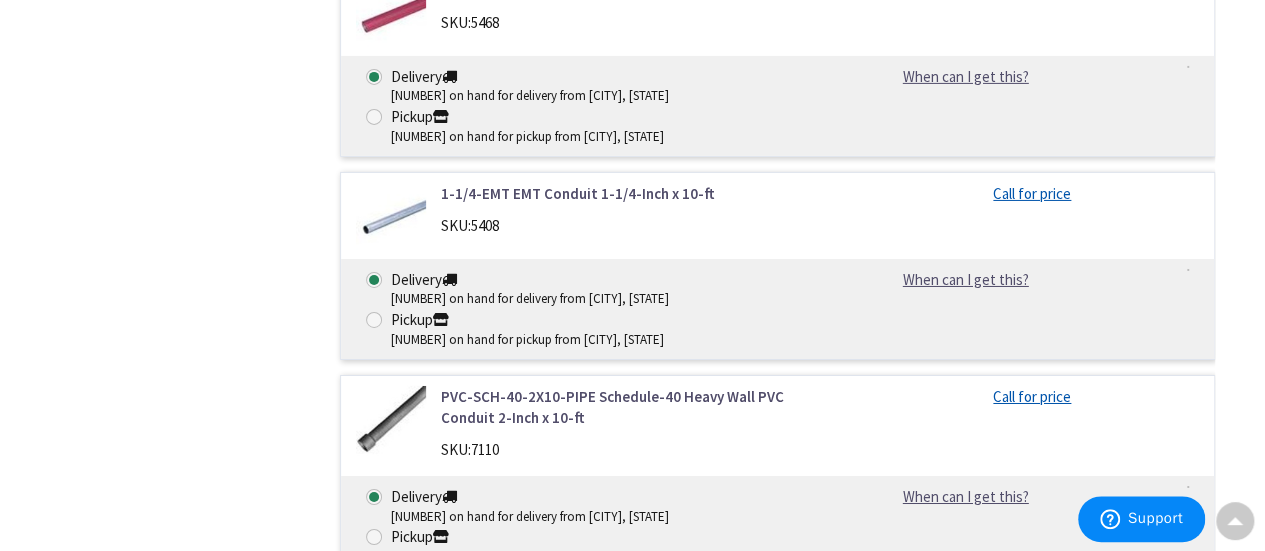 scroll, scrollTop: 3206, scrollLeft: 0, axis: vertical 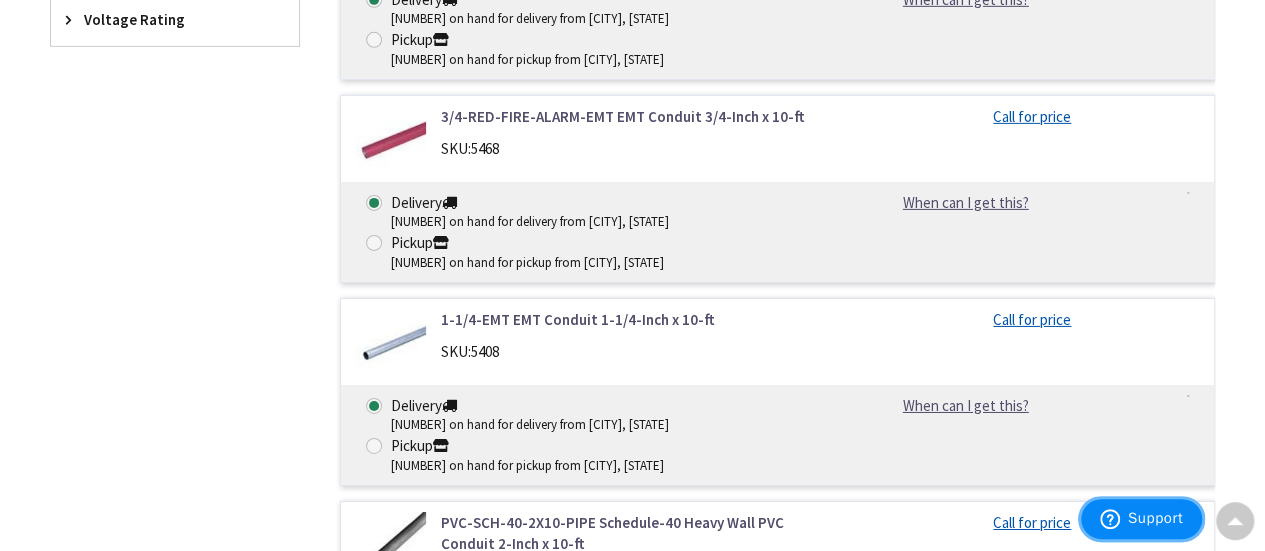 click on "Support" at bounding box center (1155, 518) 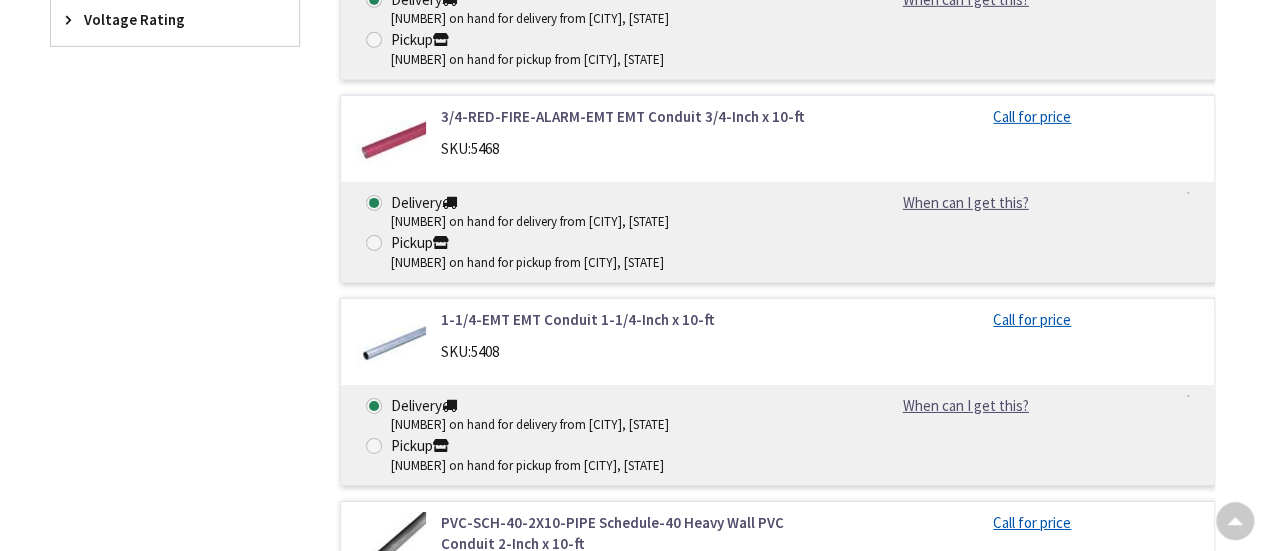 scroll, scrollTop: 0, scrollLeft: 0, axis: both 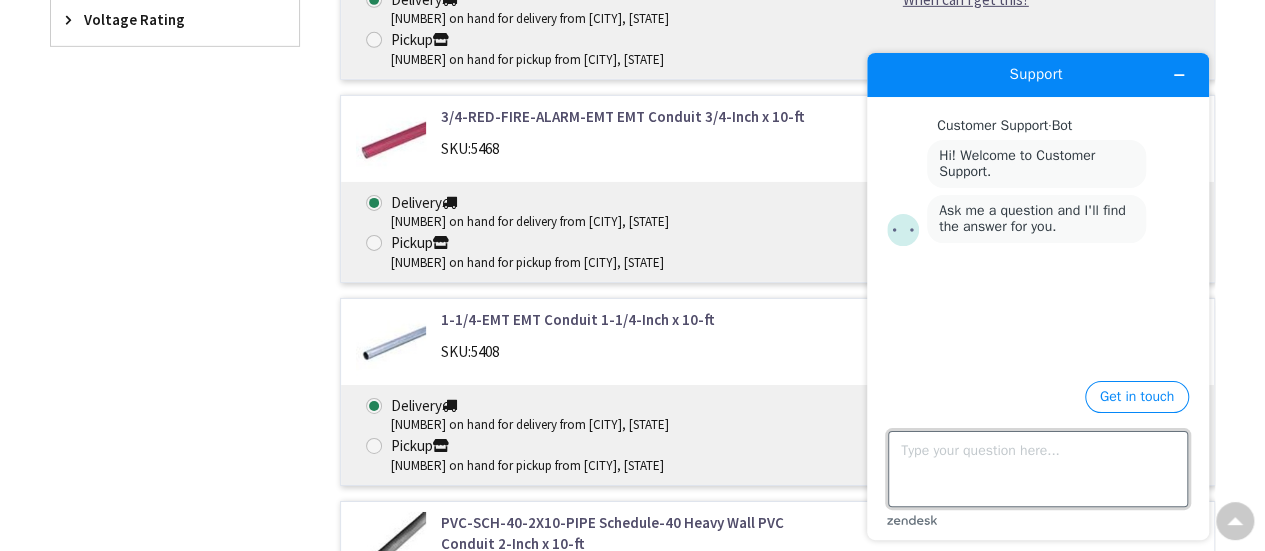 click on "Type your question here..." at bounding box center [1038, 469] 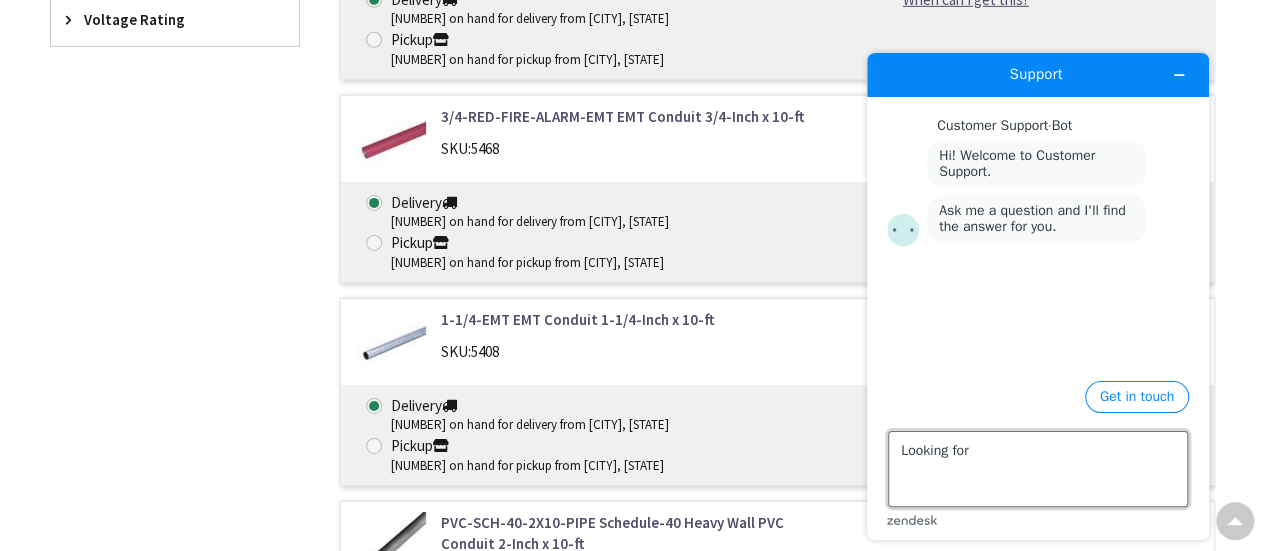 paste on "Remke PWC-RTKSS-050-4" 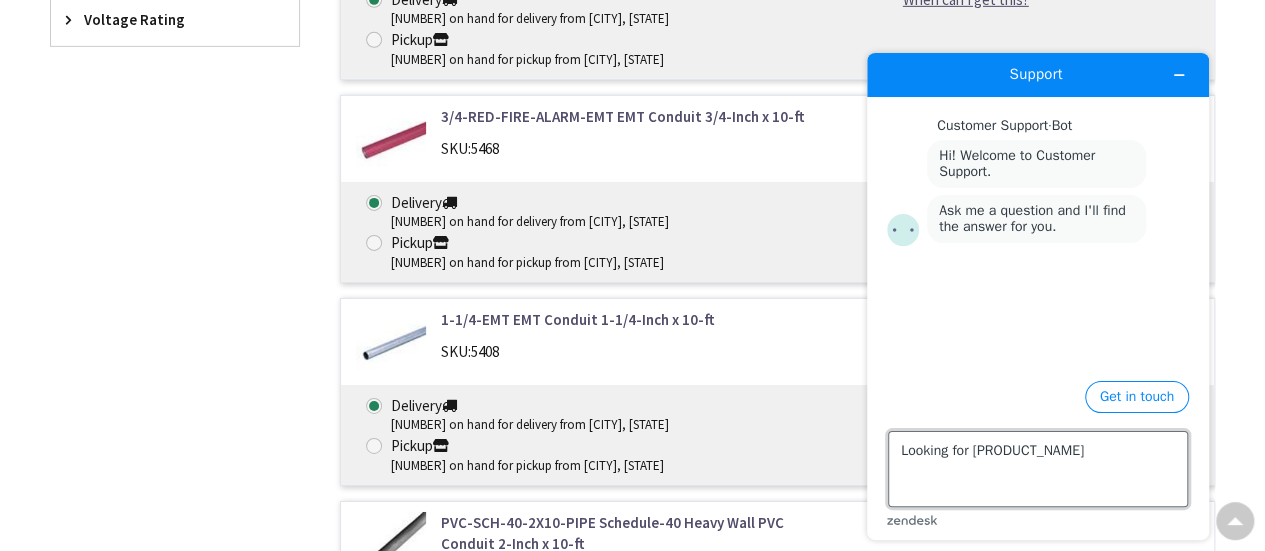 type 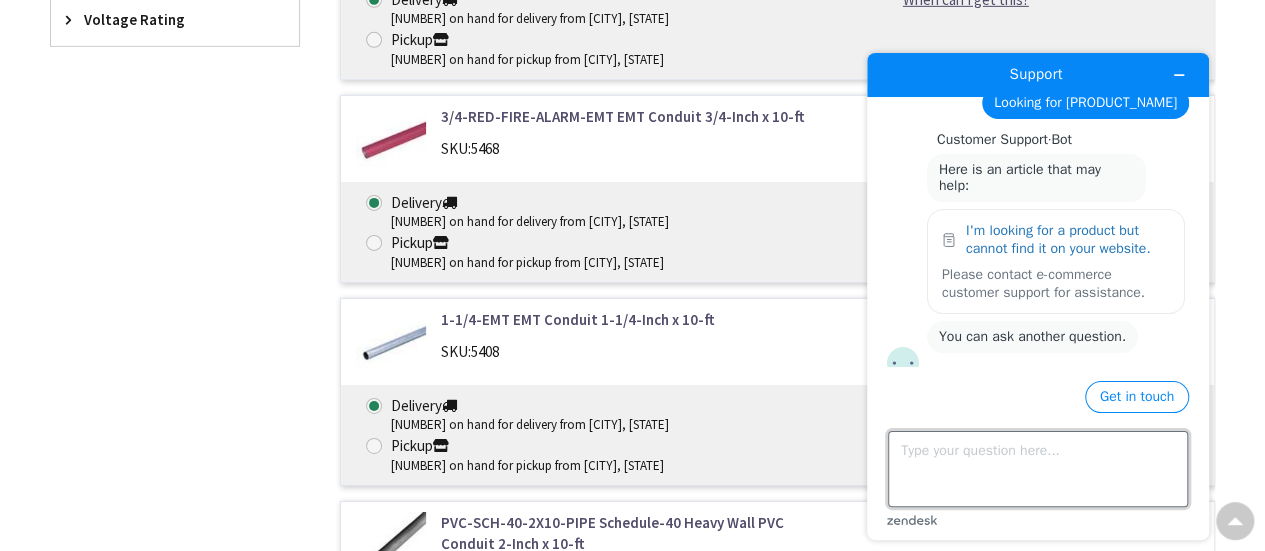 scroll, scrollTop: 207, scrollLeft: 0, axis: vertical 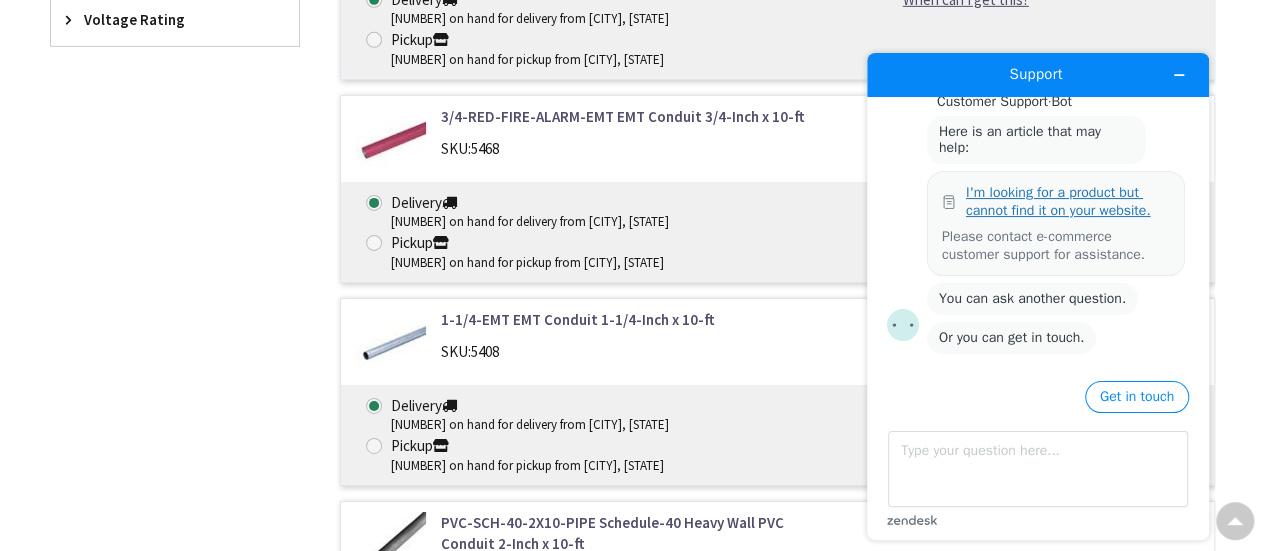click on "I'm looking for a product but cannot find it on your website." at bounding box center (1068, 202) 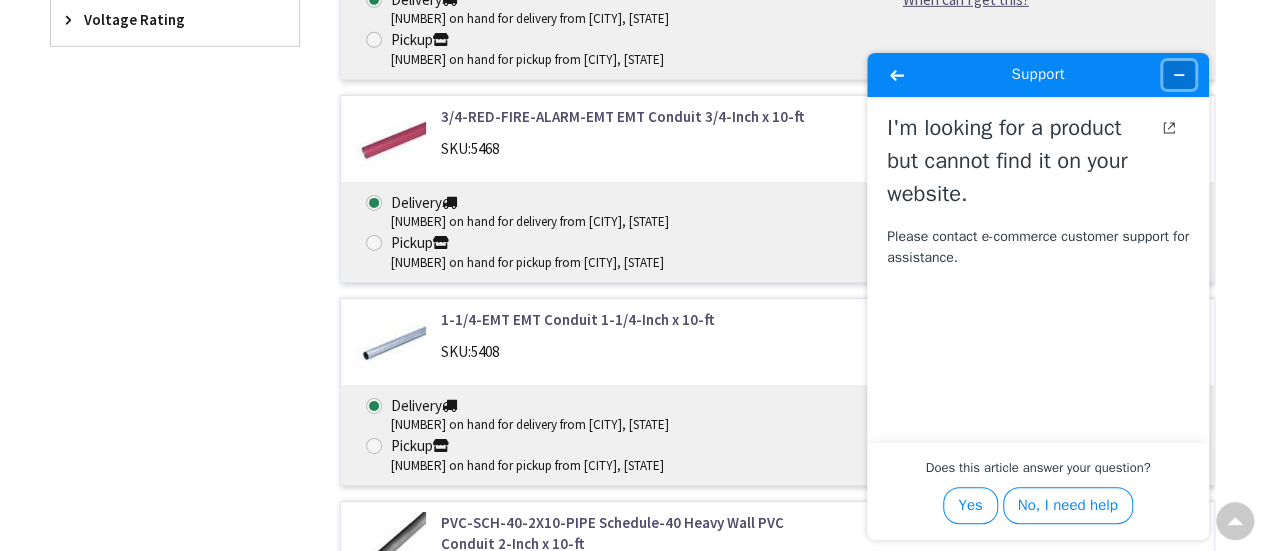 click 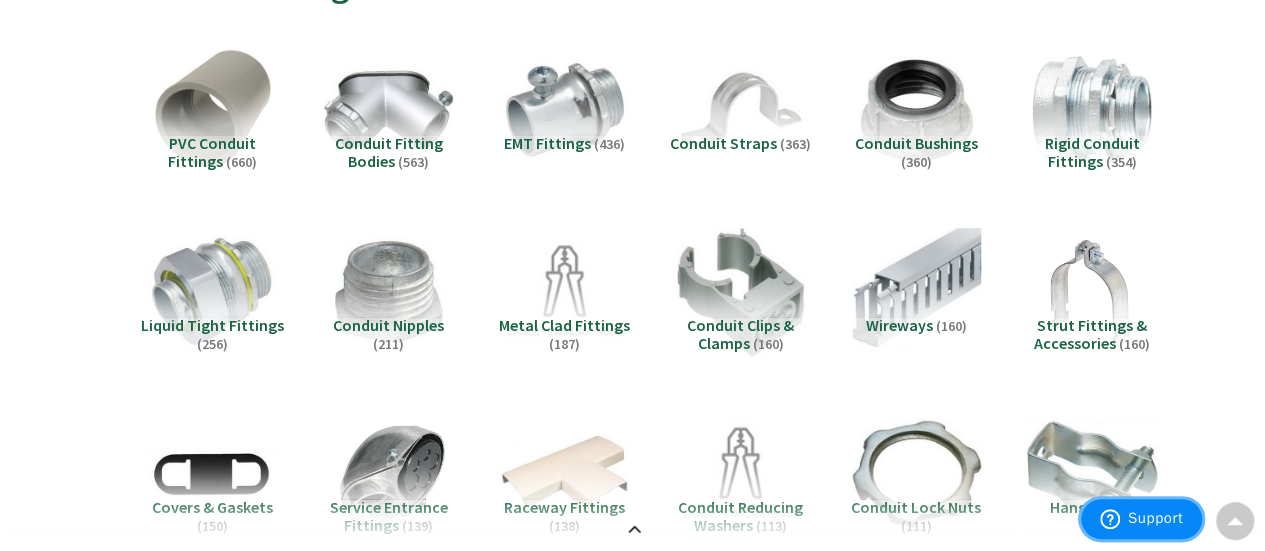 scroll, scrollTop: 206, scrollLeft: 0, axis: vertical 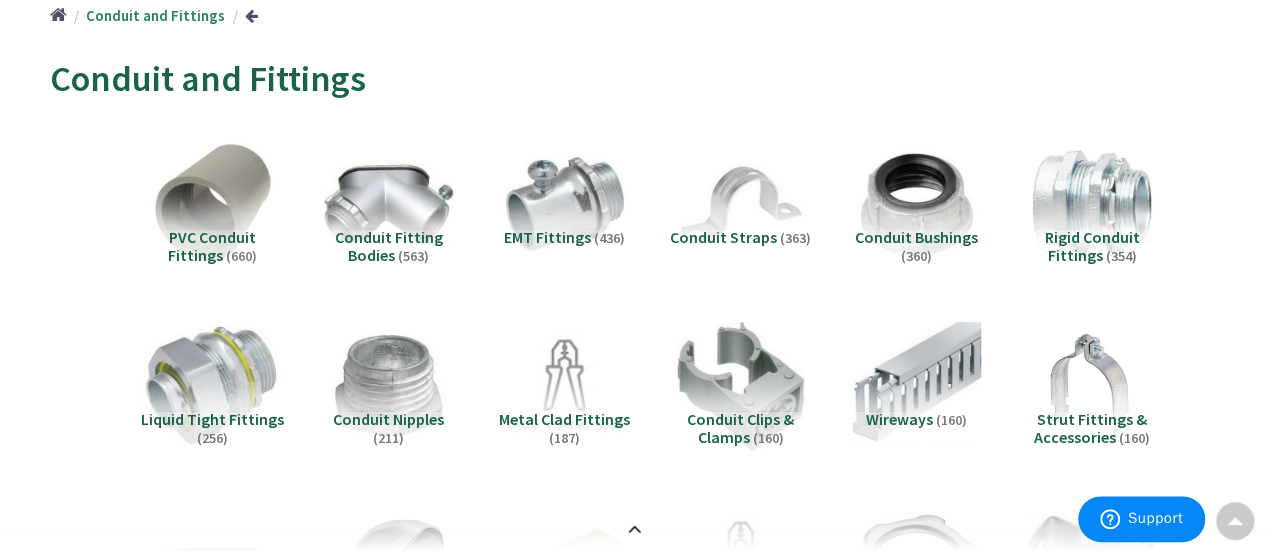 click at bounding box center (213, 386) 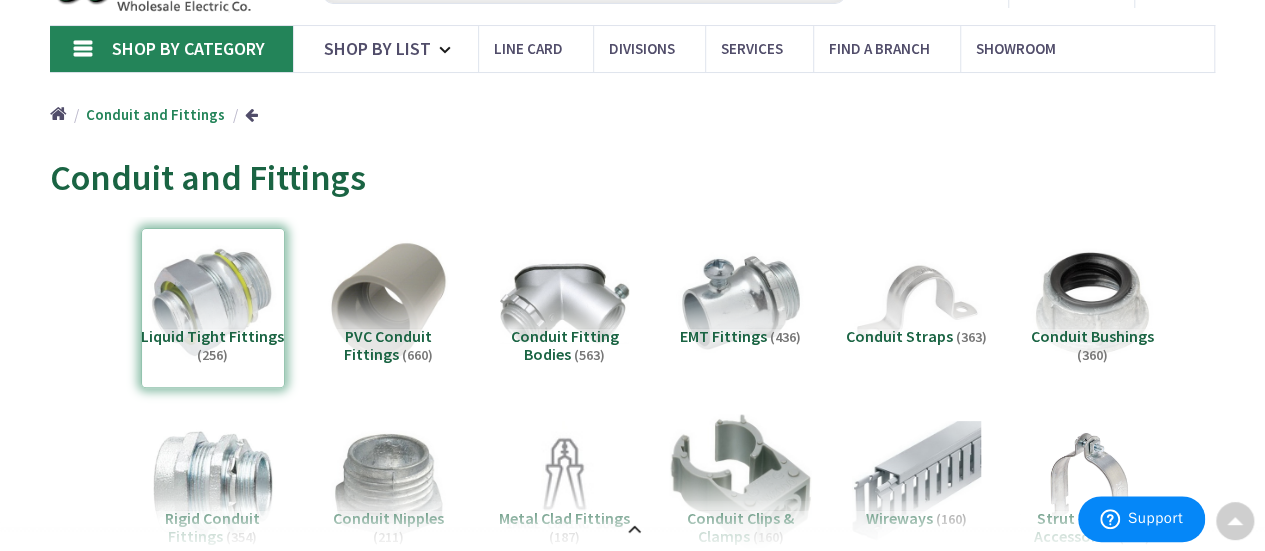 scroll, scrollTop: 0, scrollLeft: 0, axis: both 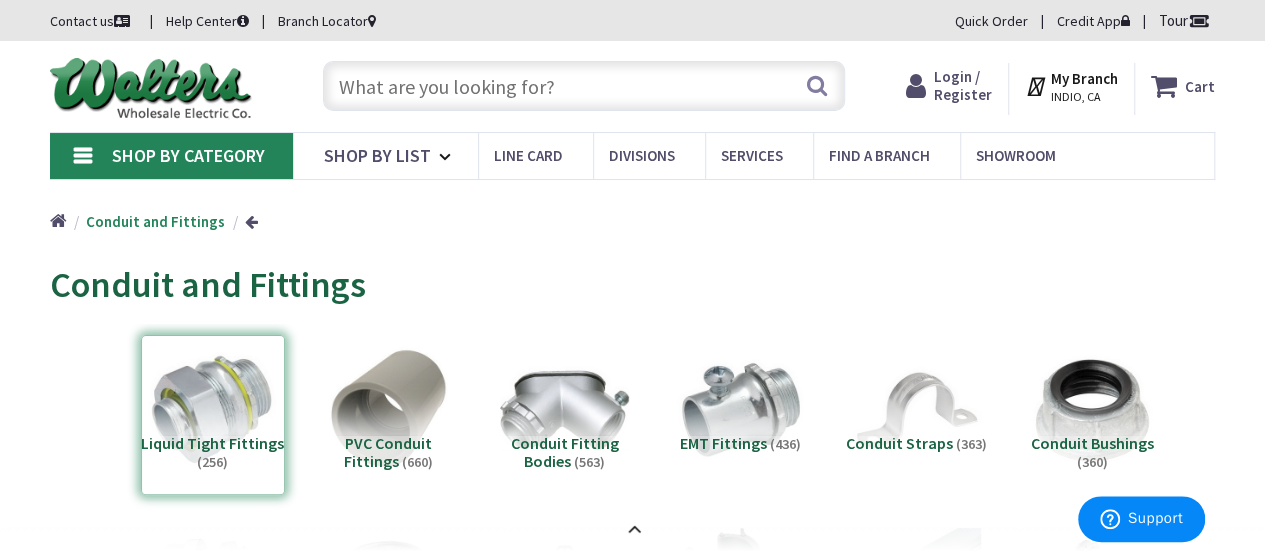 click on "My Branch" at bounding box center [1084, 78] 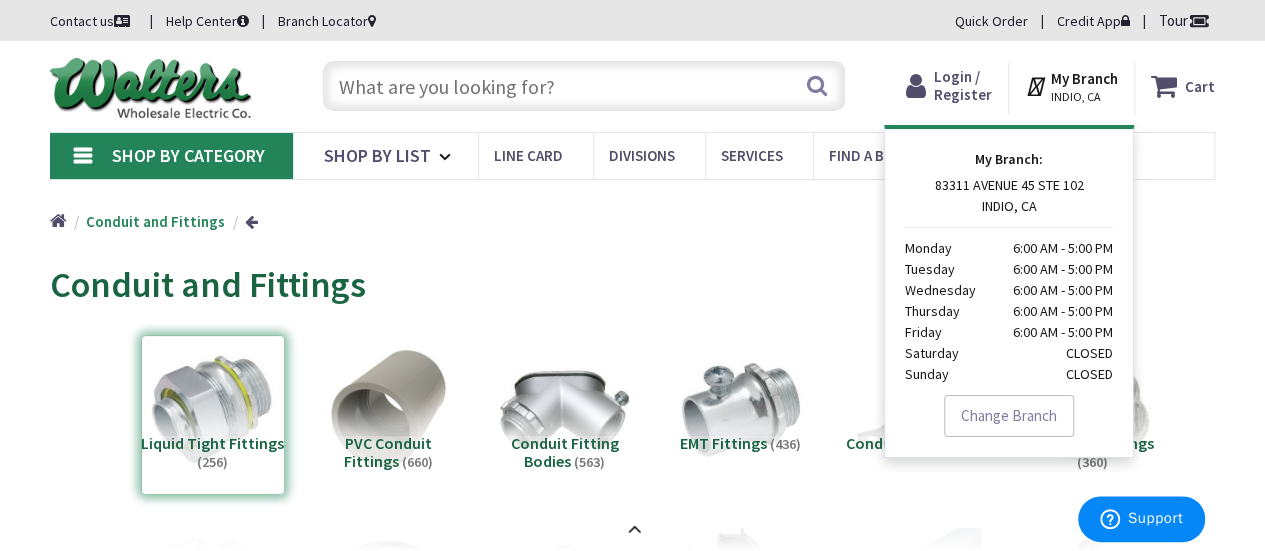 click on "Tour" at bounding box center [1184, 20] 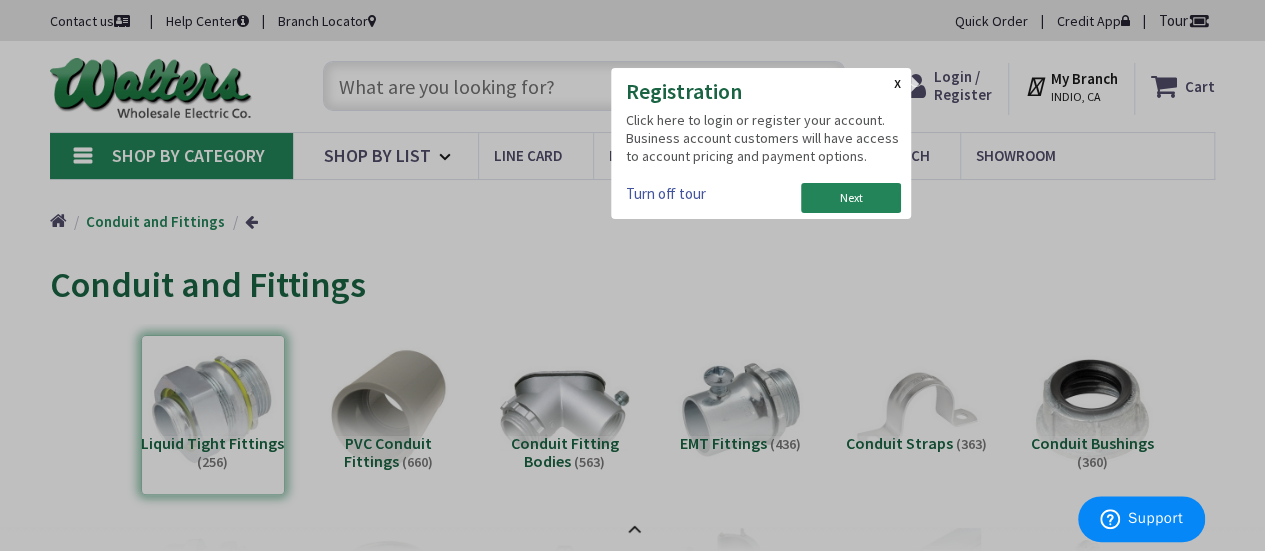 click on "X" at bounding box center (897, 85) 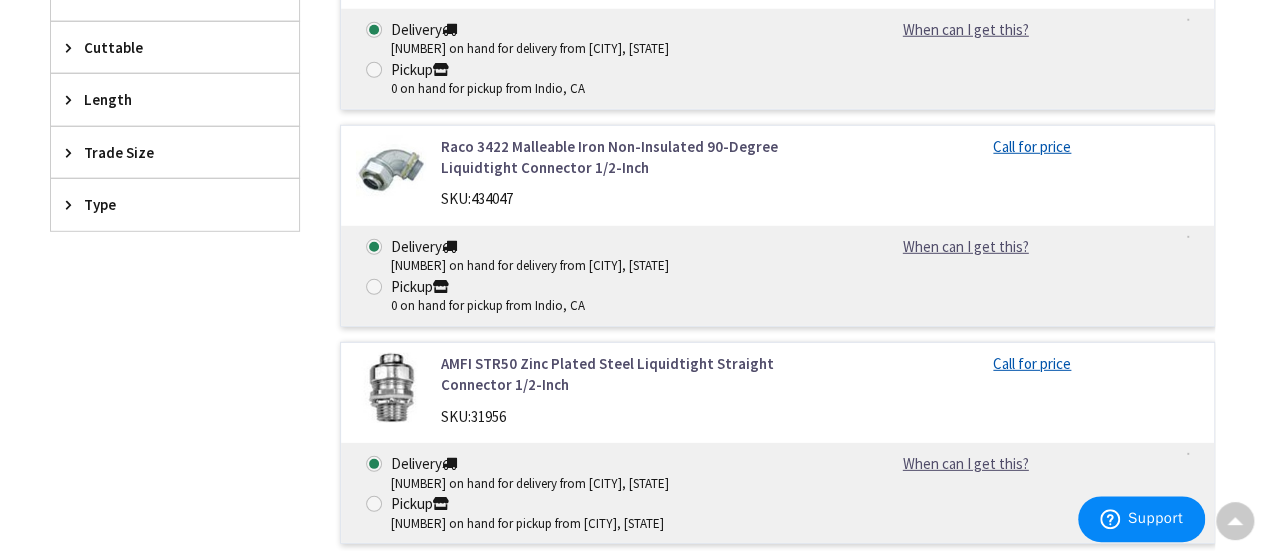 scroll, scrollTop: 2806, scrollLeft: 0, axis: vertical 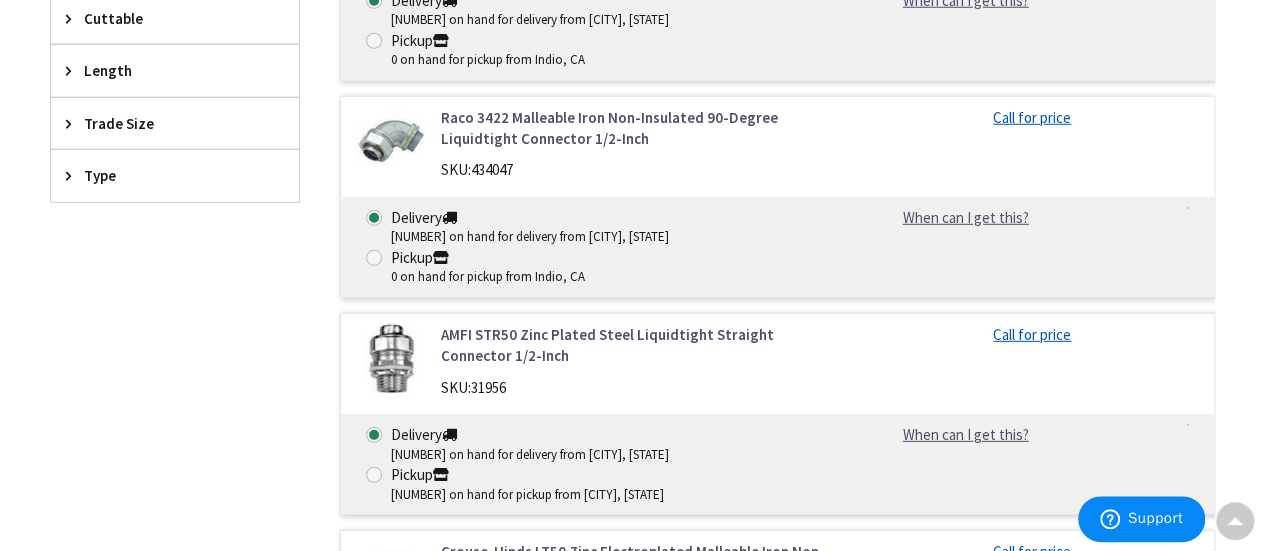click on "Call for price" at bounding box center (1032, 334) 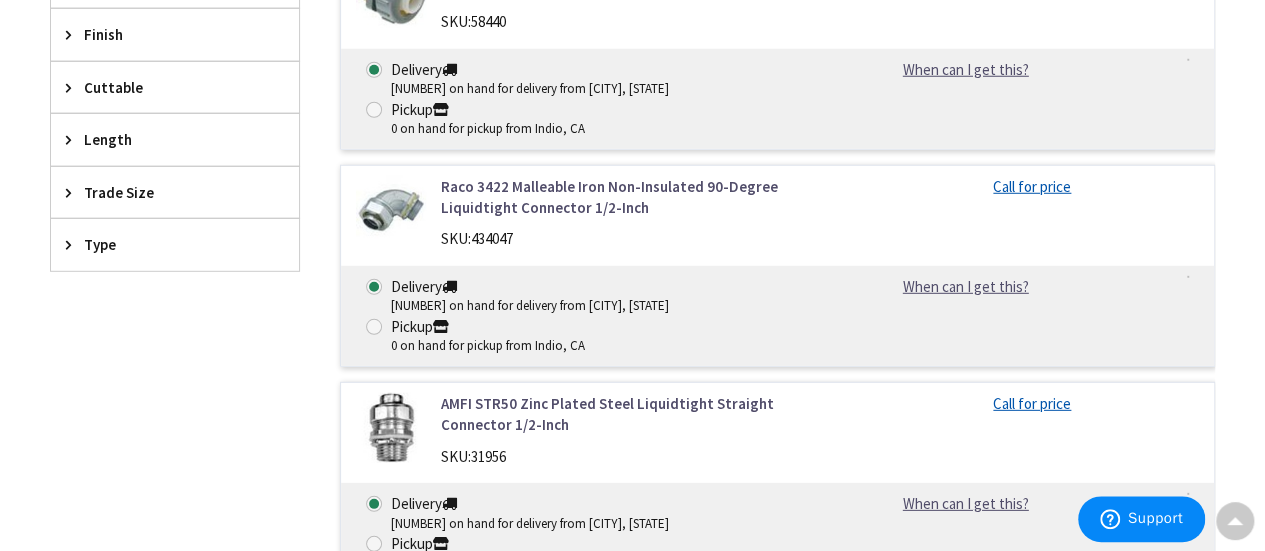 scroll, scrollTop: 2706, scrollLeft: 0, axis: vertical 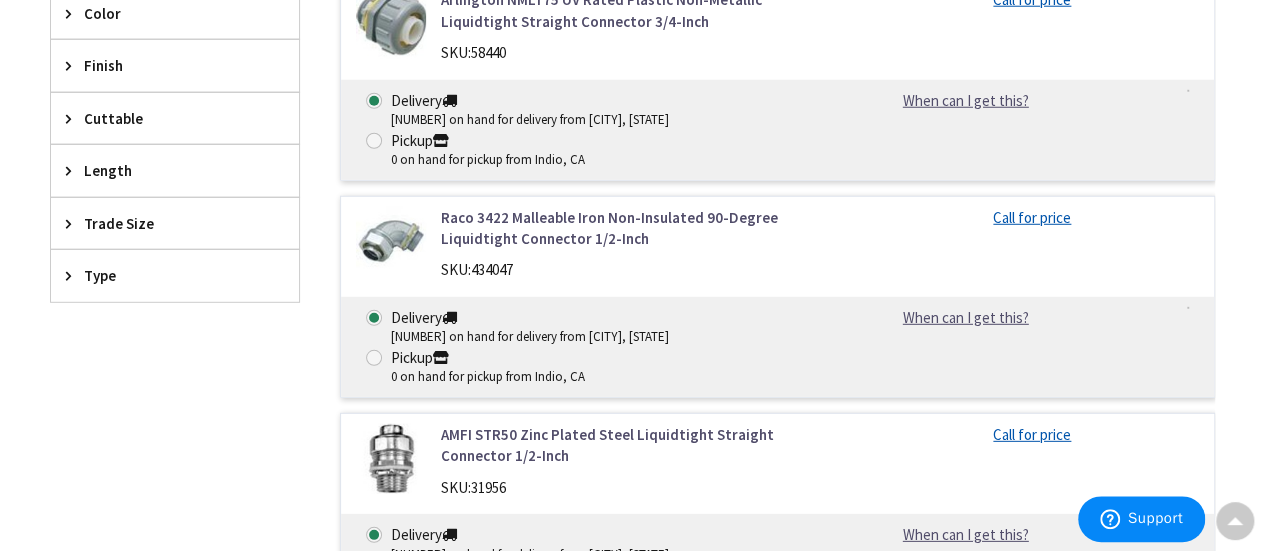 click at bounding box center (391, 459) 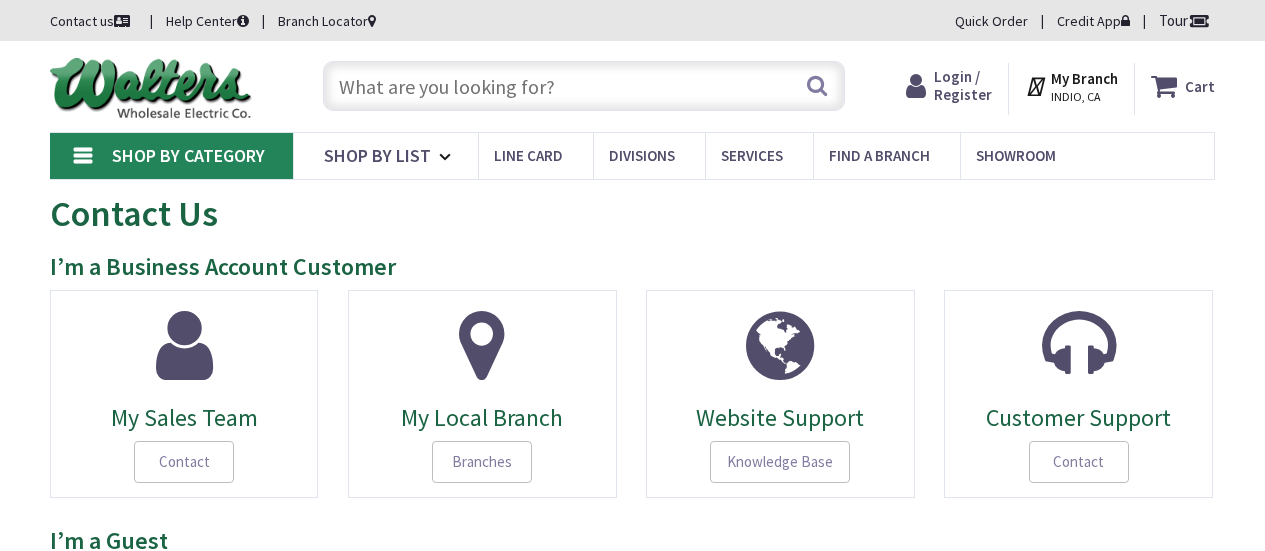 scroll, scrollTop: 0, scrollLeft: 0, axis: both 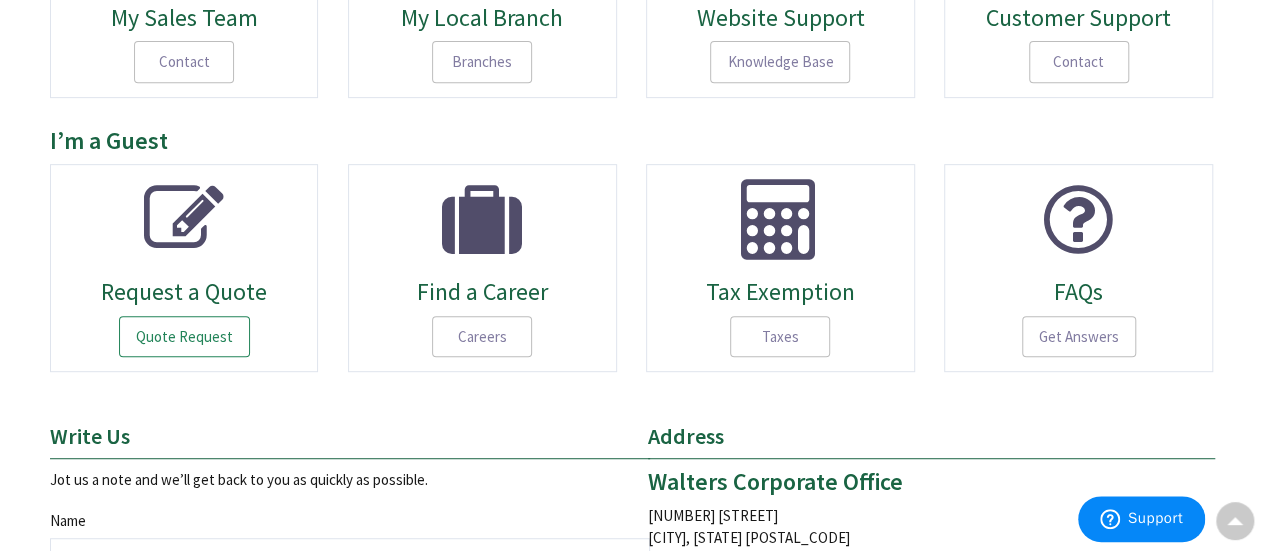 click on "Quote Request" at bounding box center [184, 337] 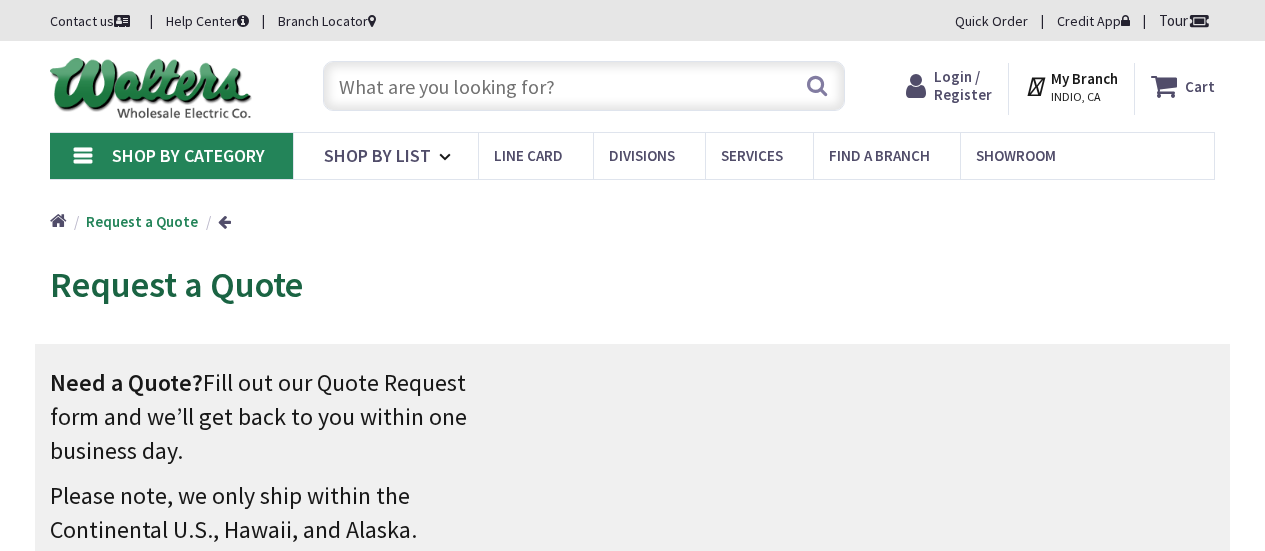 scroll, scrollTop: 0, scrollLeft: 0, axis: both 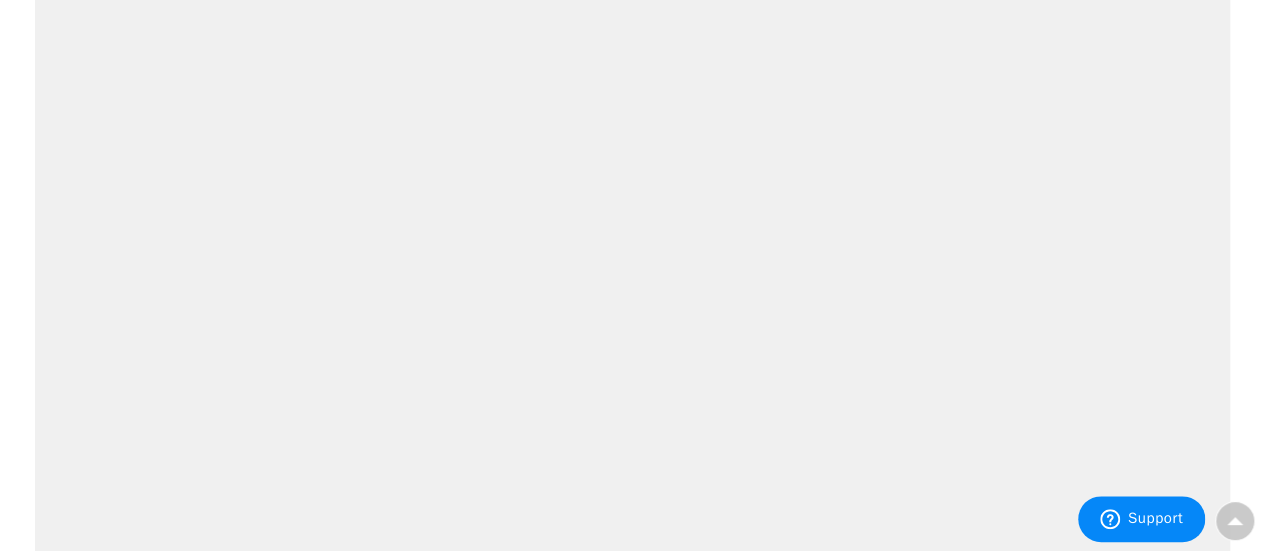 click at bounding box center (632, 19) 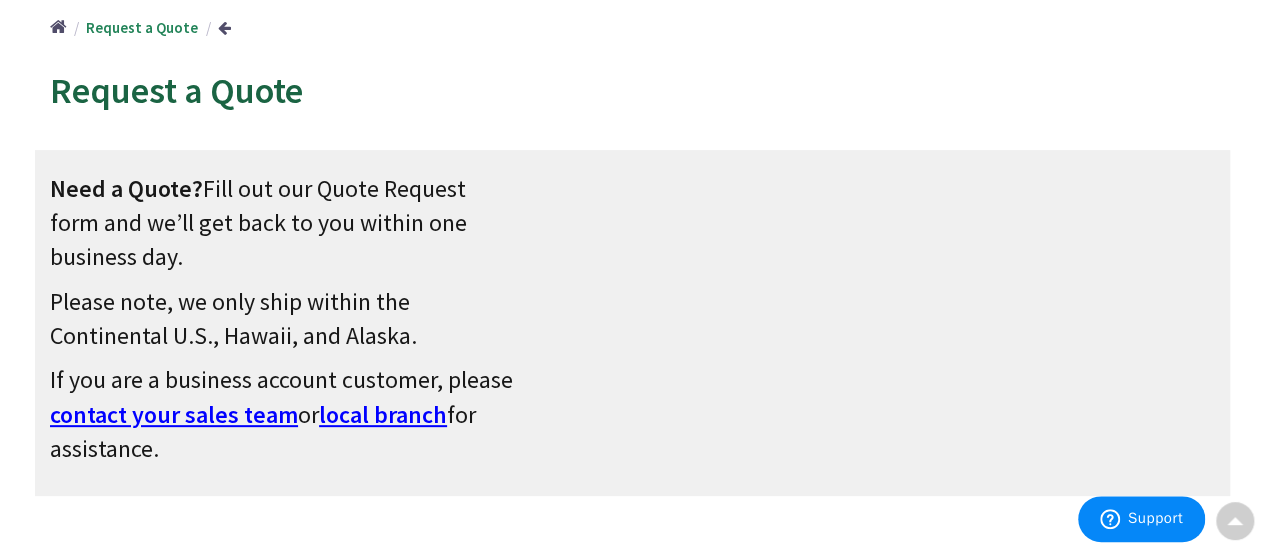 scroll, scrollTop: 0, scrollLeft: 0, axis: both 